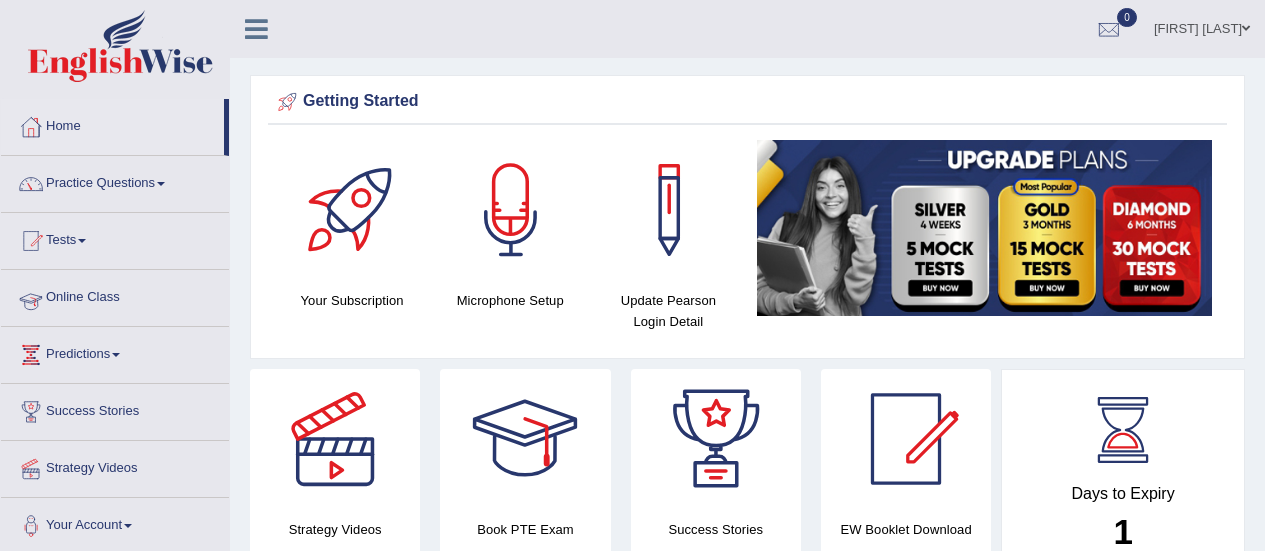 scroll, scrollTop: 0, scrollLeft: 0, axis: both 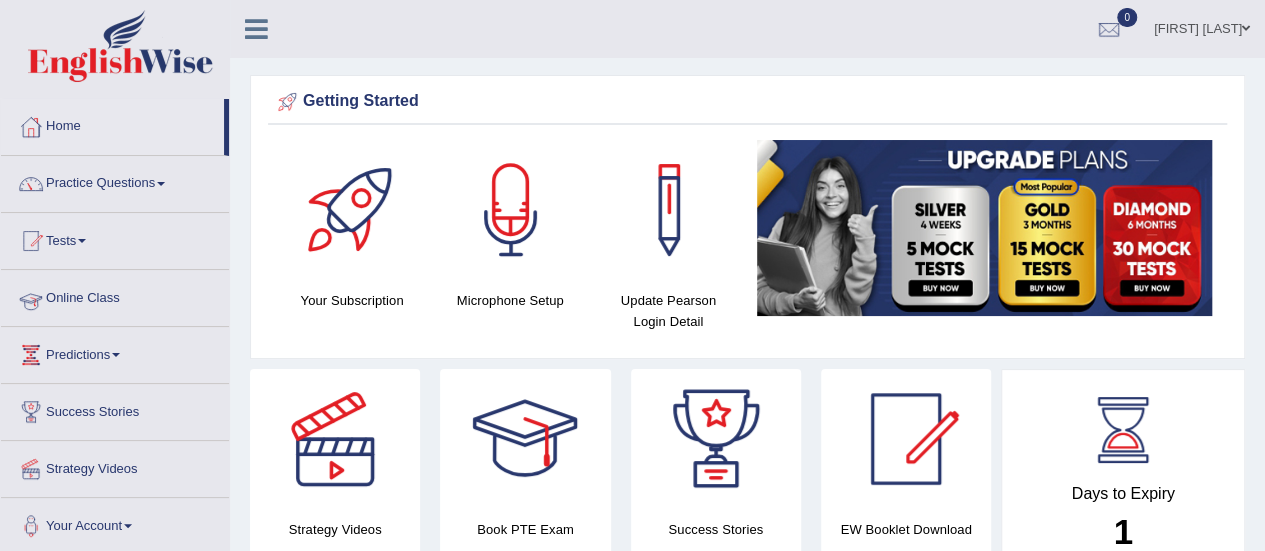 click on "Online Class" at bounding box center [115, 295] 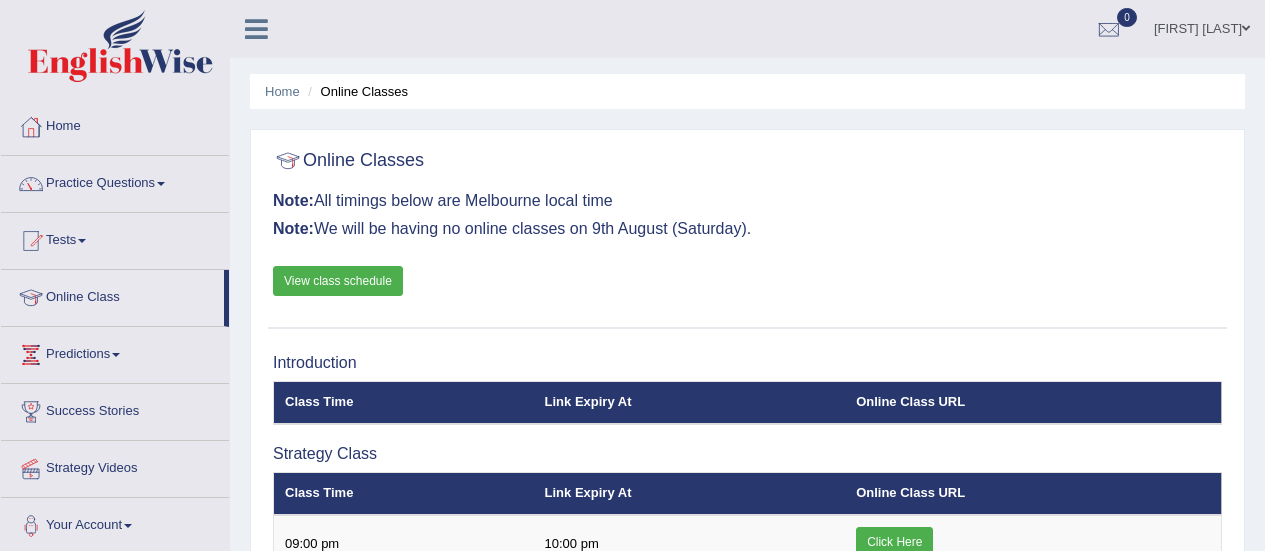 scroll, scrollTop: 0, scrollLeft: 0, axis: both 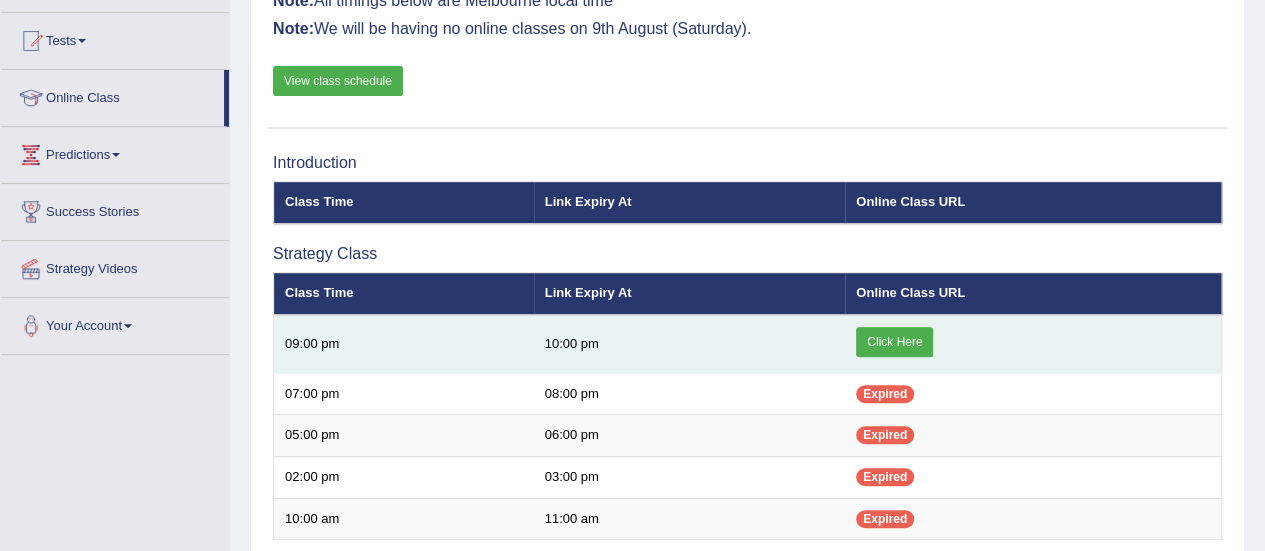 click on "Click Here" at bounding box center [894, 342] 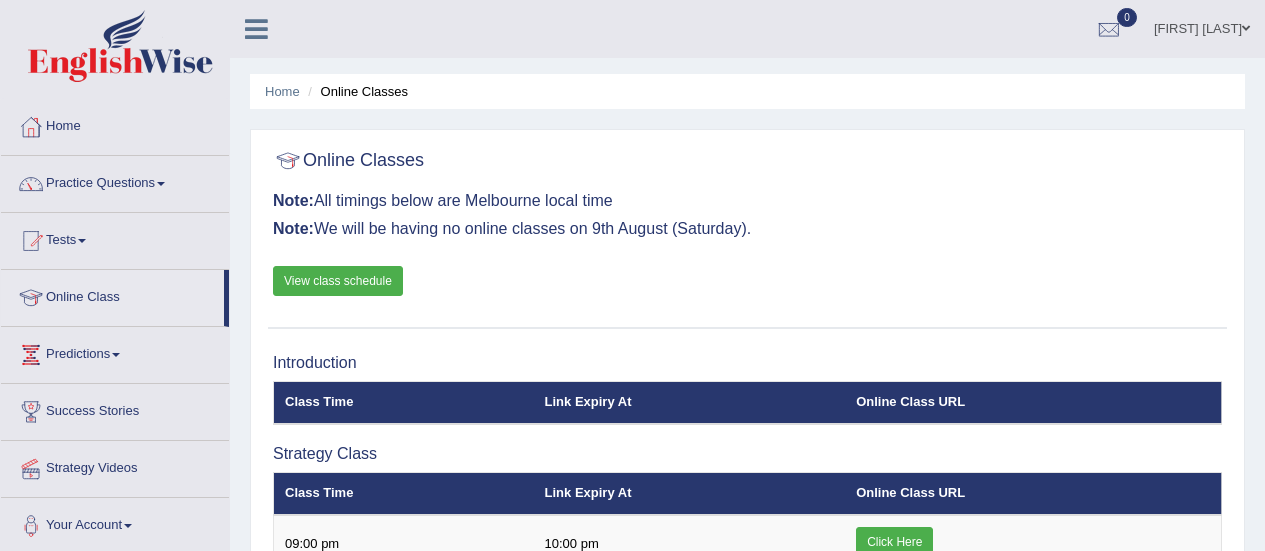 scroll, scrollTop: 200, scrollLeft: 0, axis: vertical 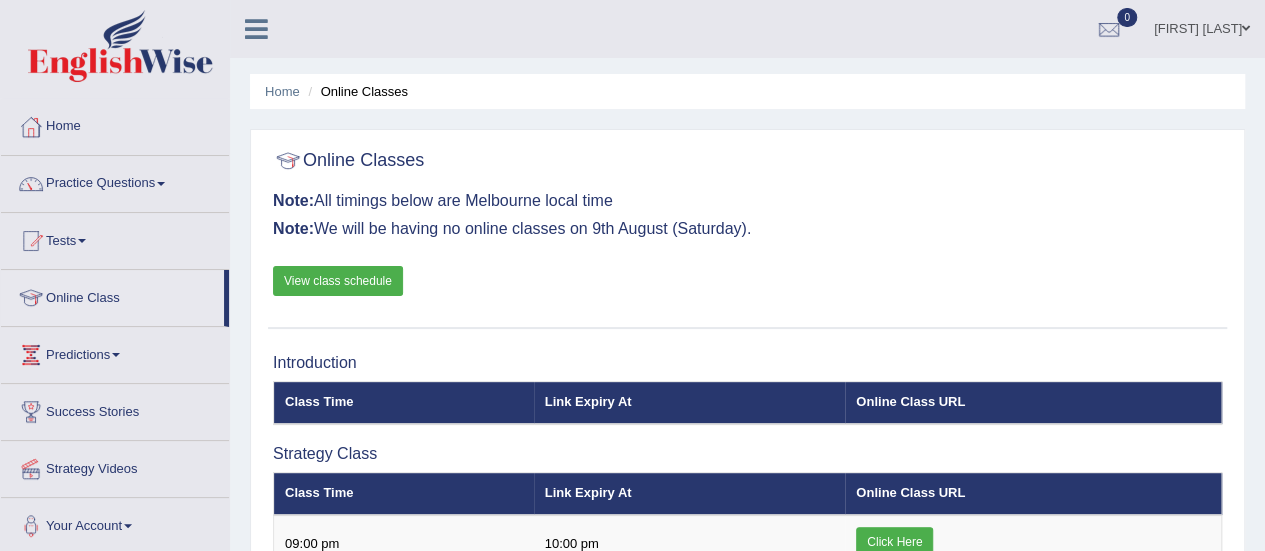 click on "Introduction" at bounding box center (747, 363) 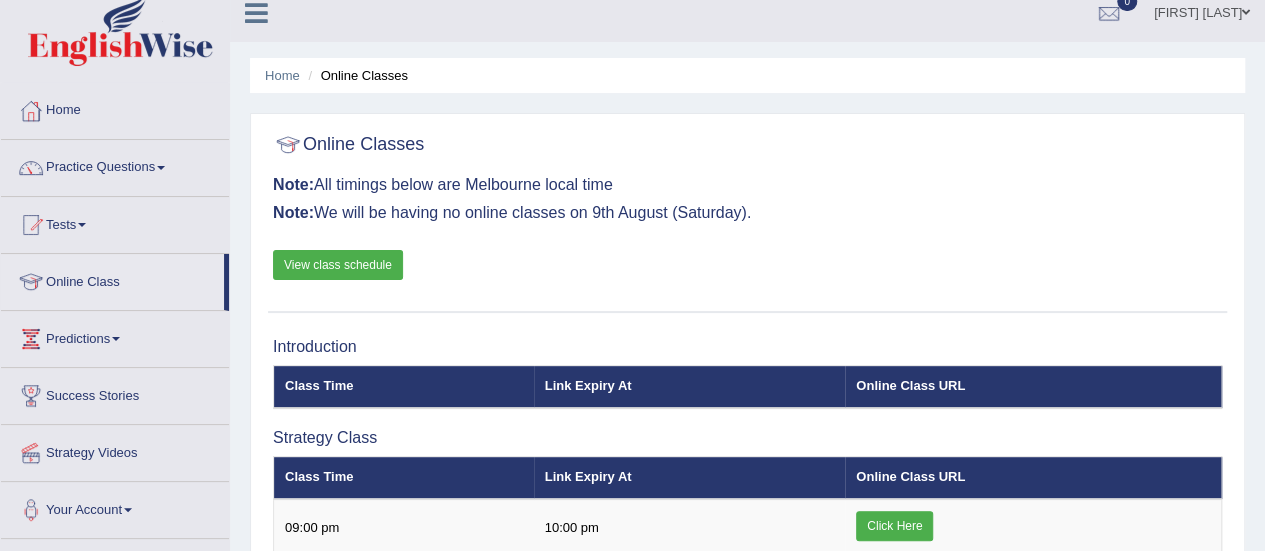 click on "Link Expiry At" at bounding box center [690, 478] 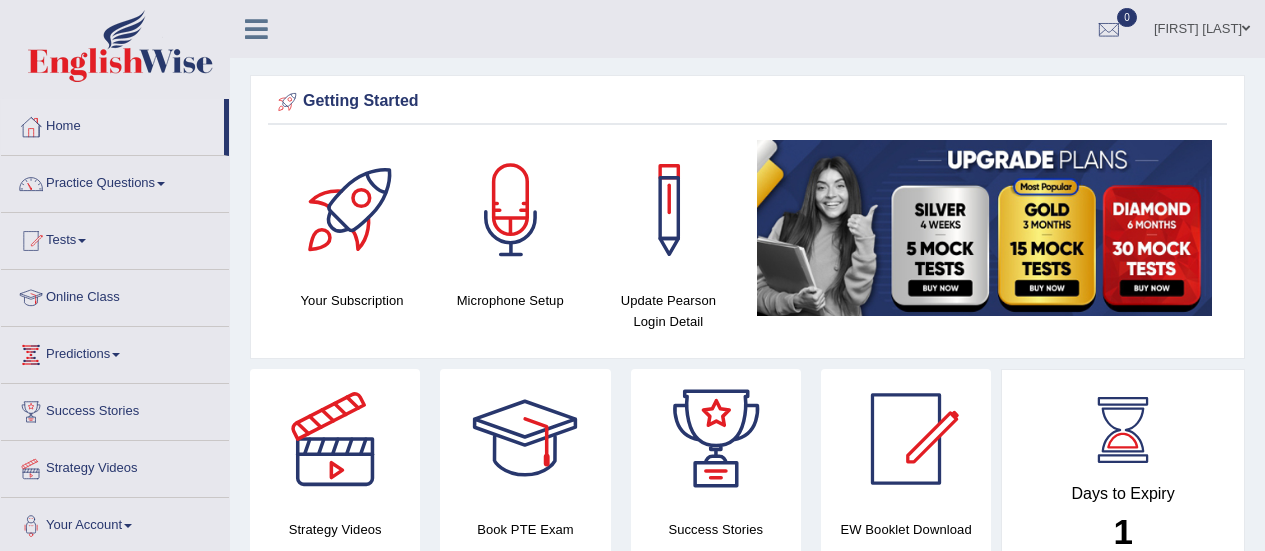 scroll, scrollTop: 0, scrollLeft: 0, axis: both 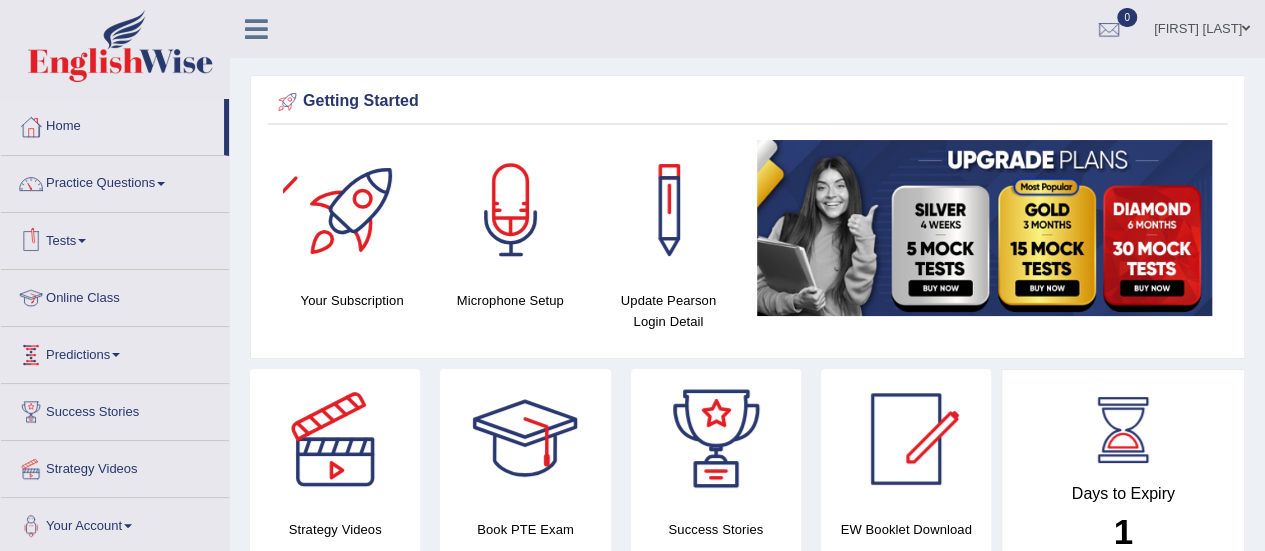 click on "Online Class" at bounding box center [115, 295] 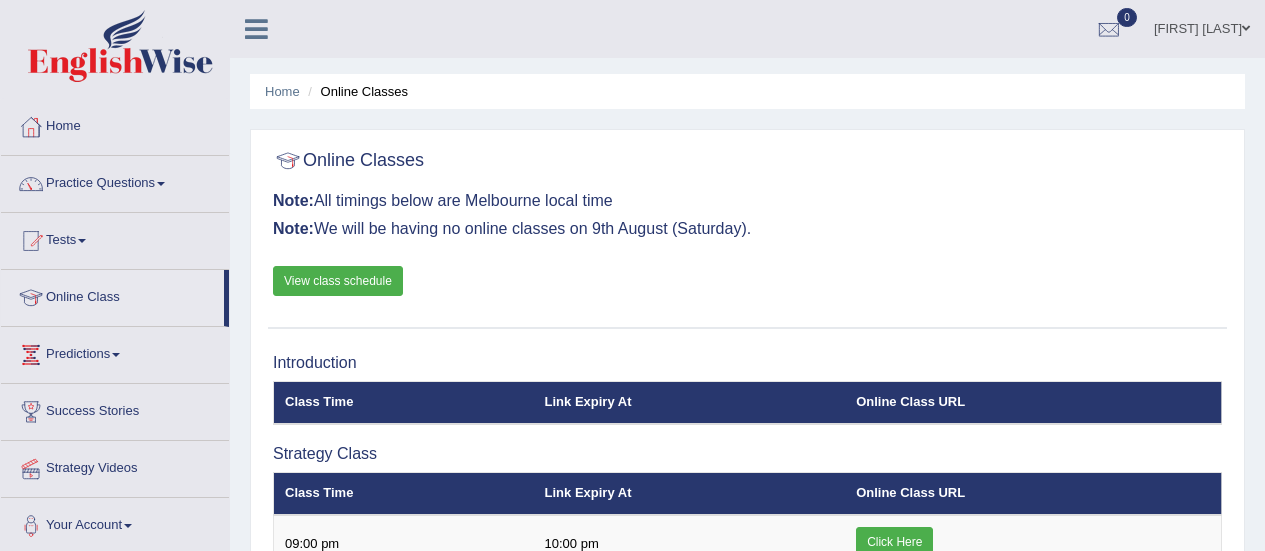 scroll, scrollTop: 0, scrollLeft: 0, axis: both 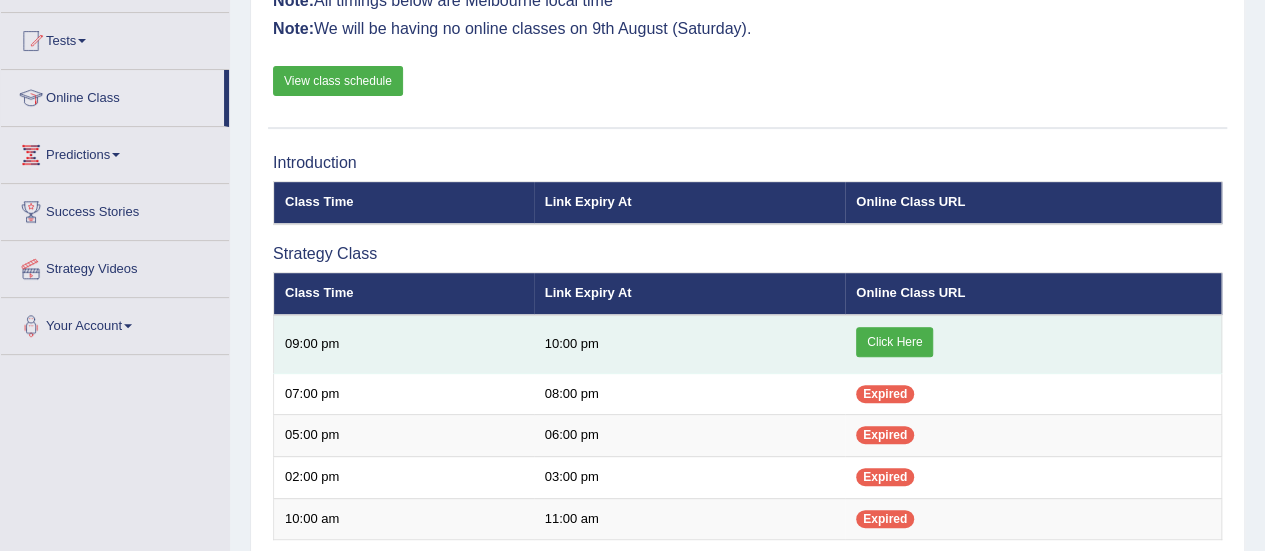 click on "Click Here" at bounding box center [894, 342] 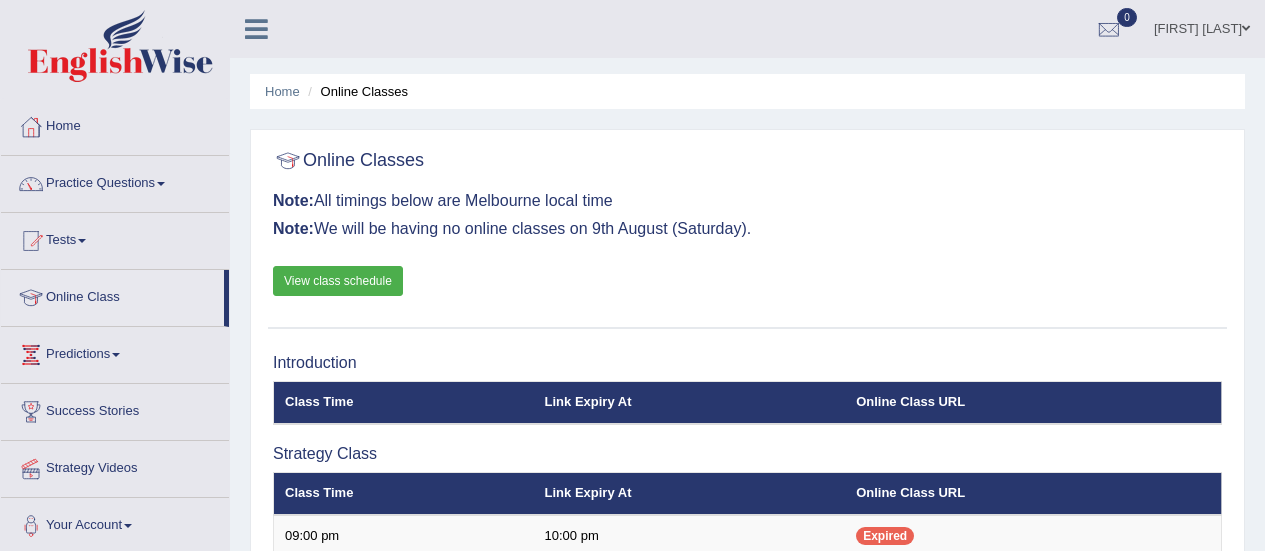 scroll, scrollTop: 16, scrollLeft: 0, axis: vertical 